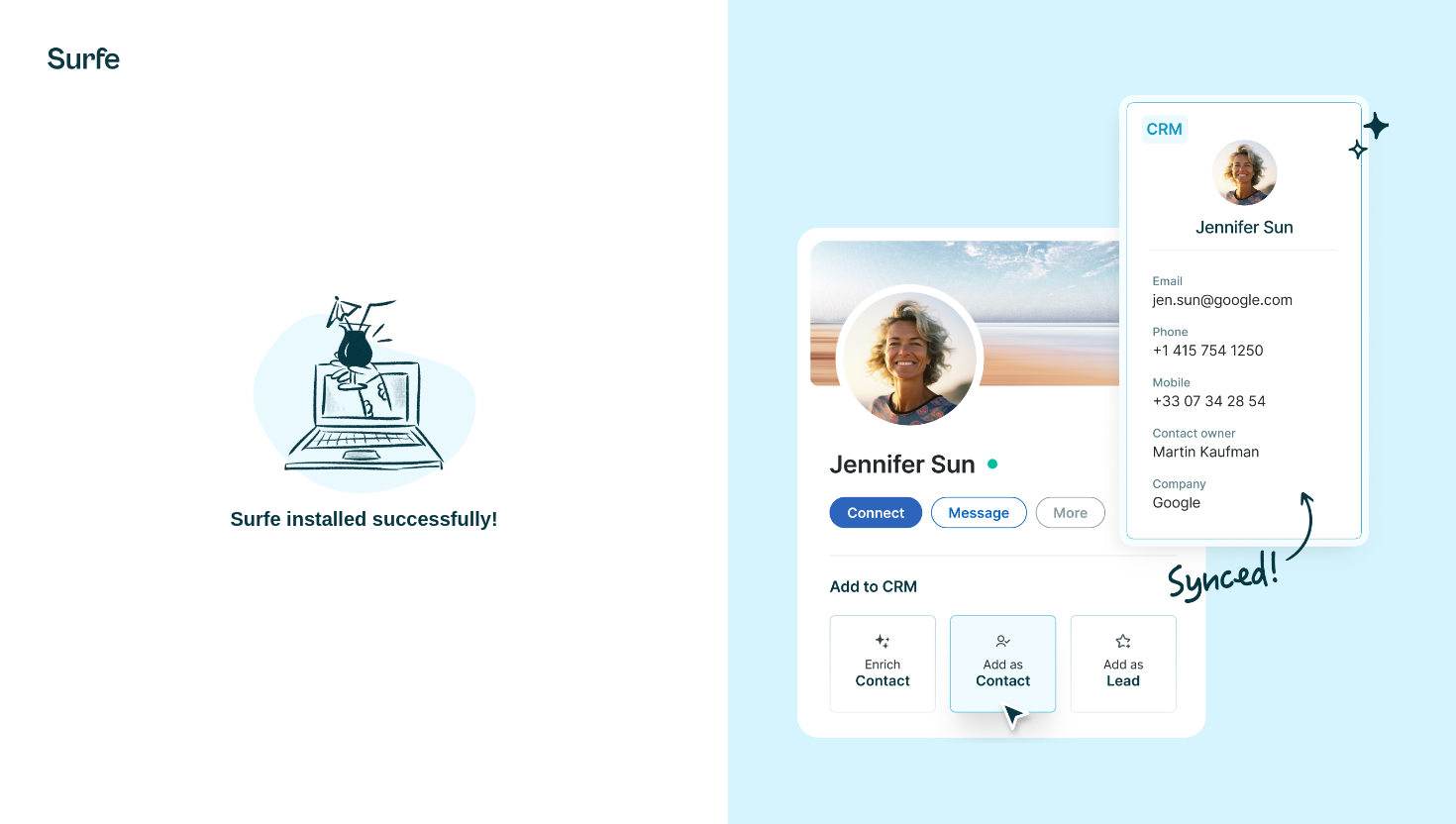 scroll, scrollTop: 0, scrollLeft: 0, axis: both 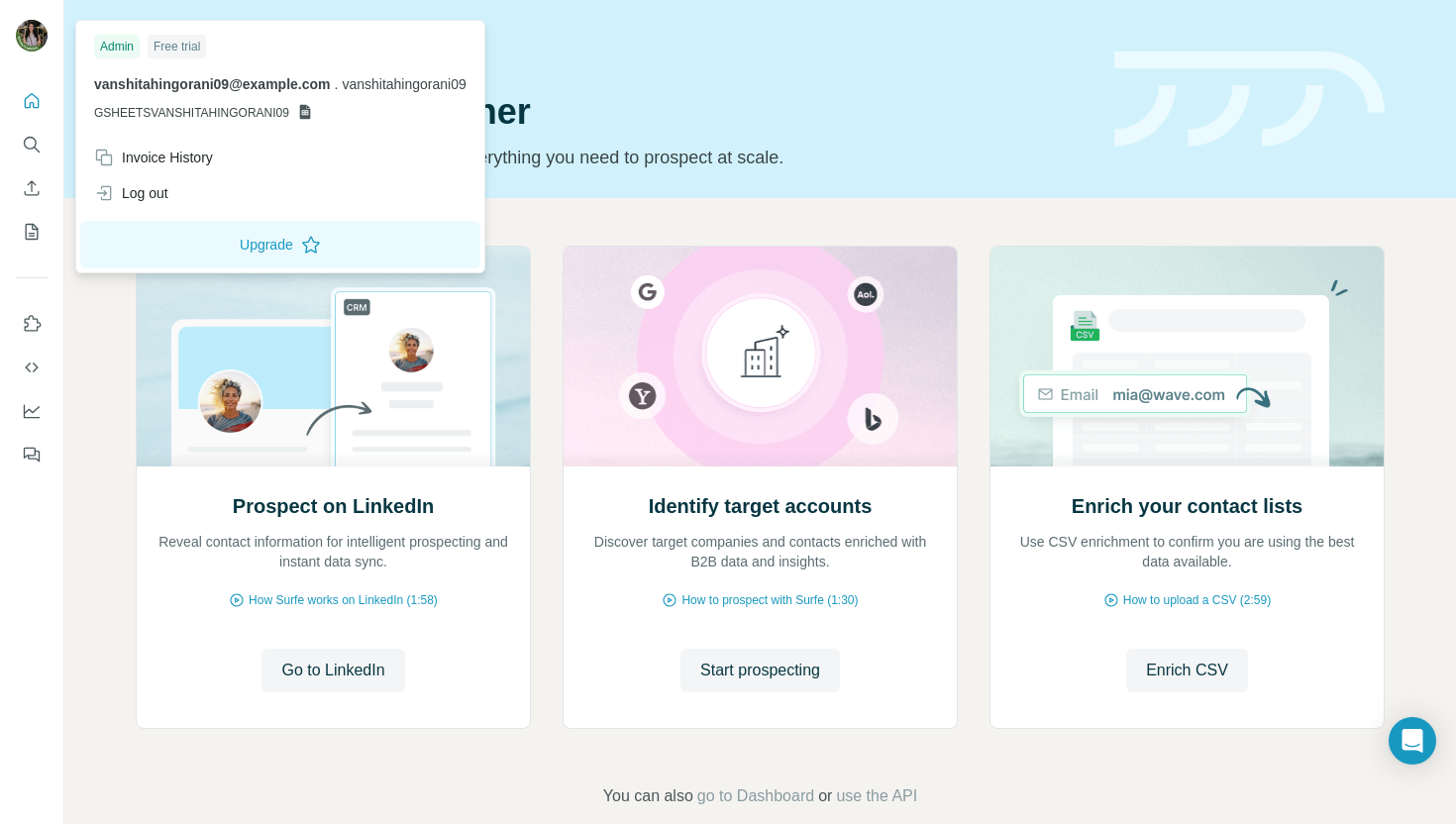 click at bounding box center [32, 36] 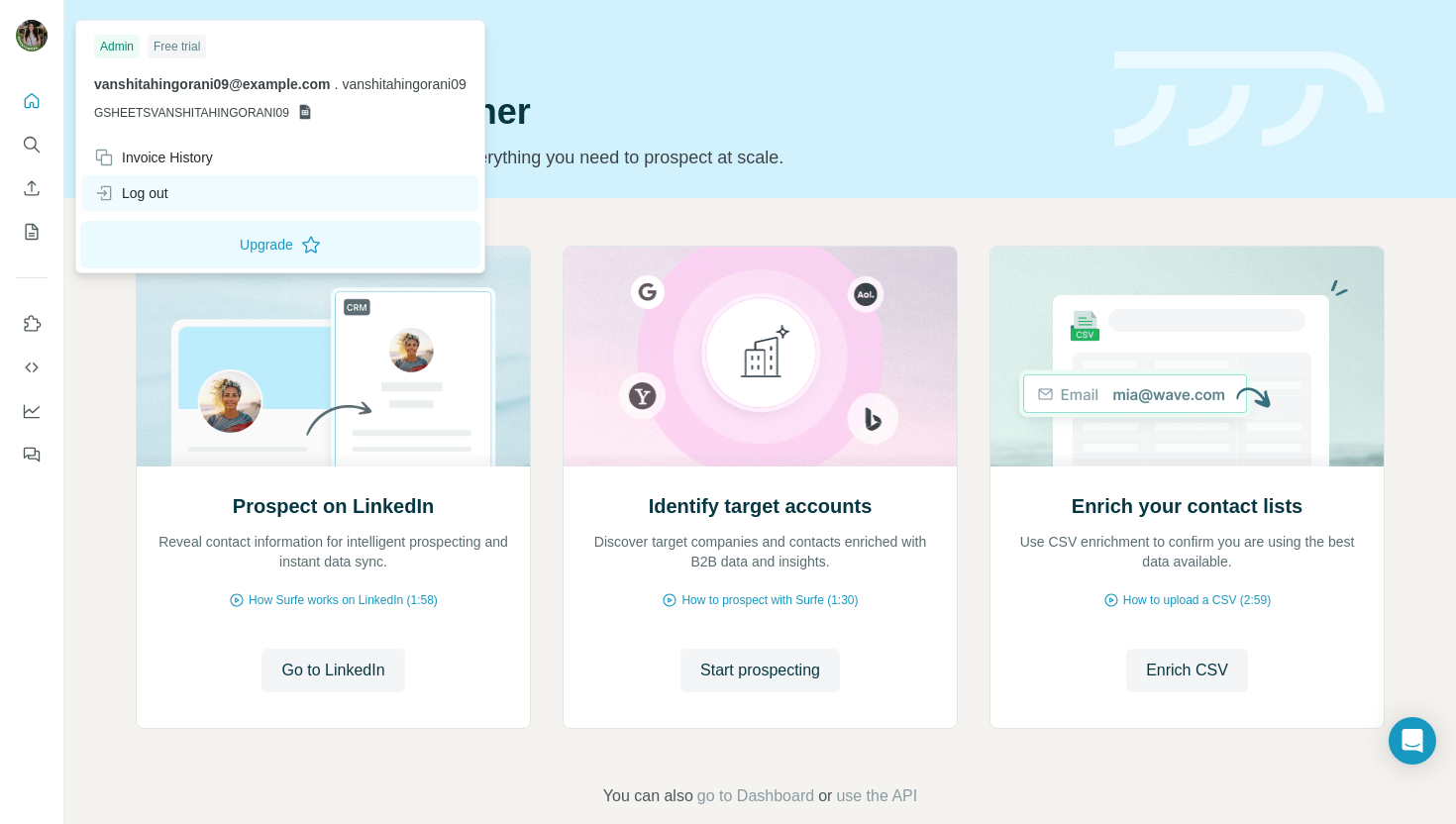 click on "Log out" at bounding box center (131, 193) 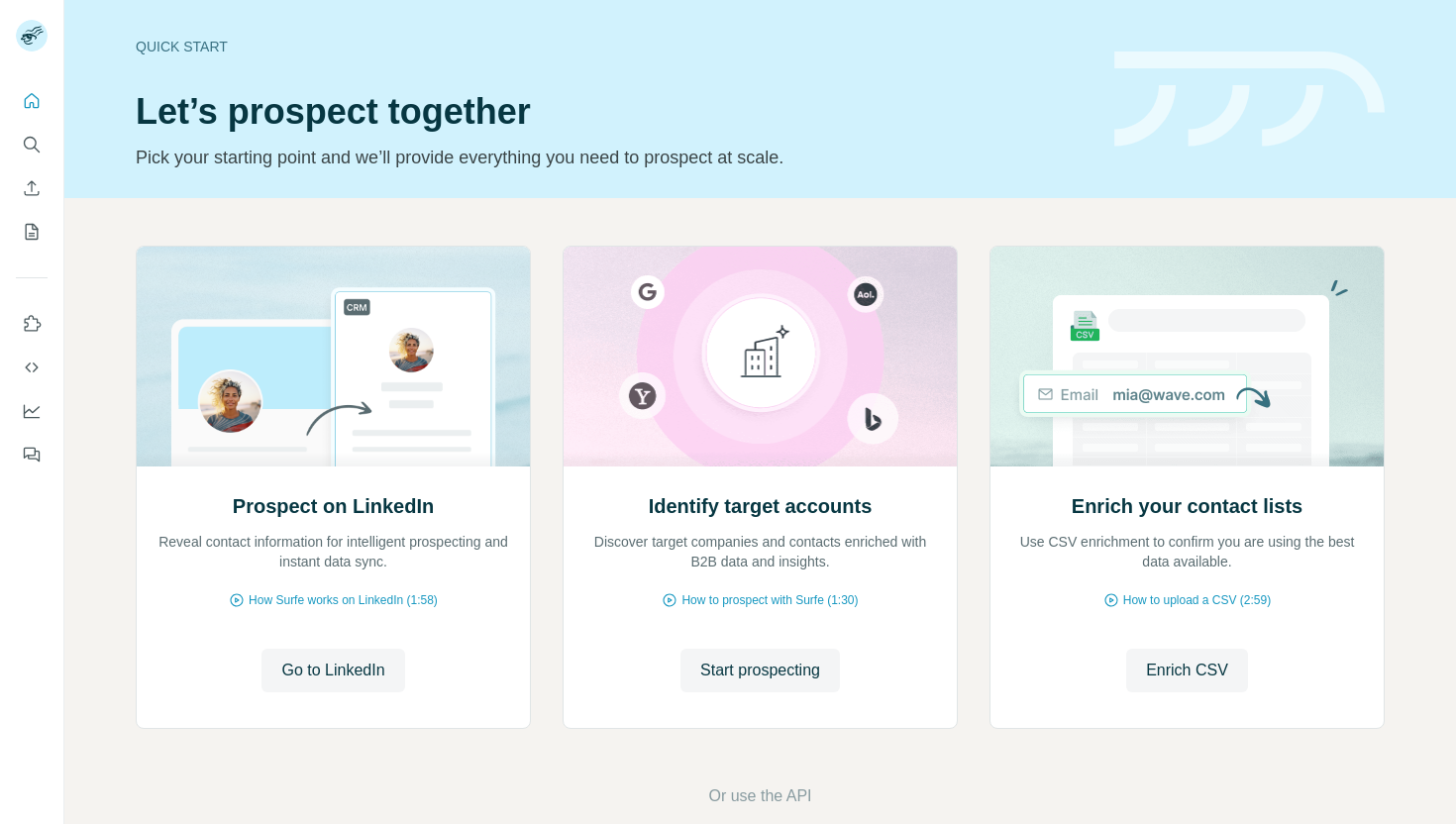 scroll, scrollTop: 0, scrollLeft: 0, axis: both 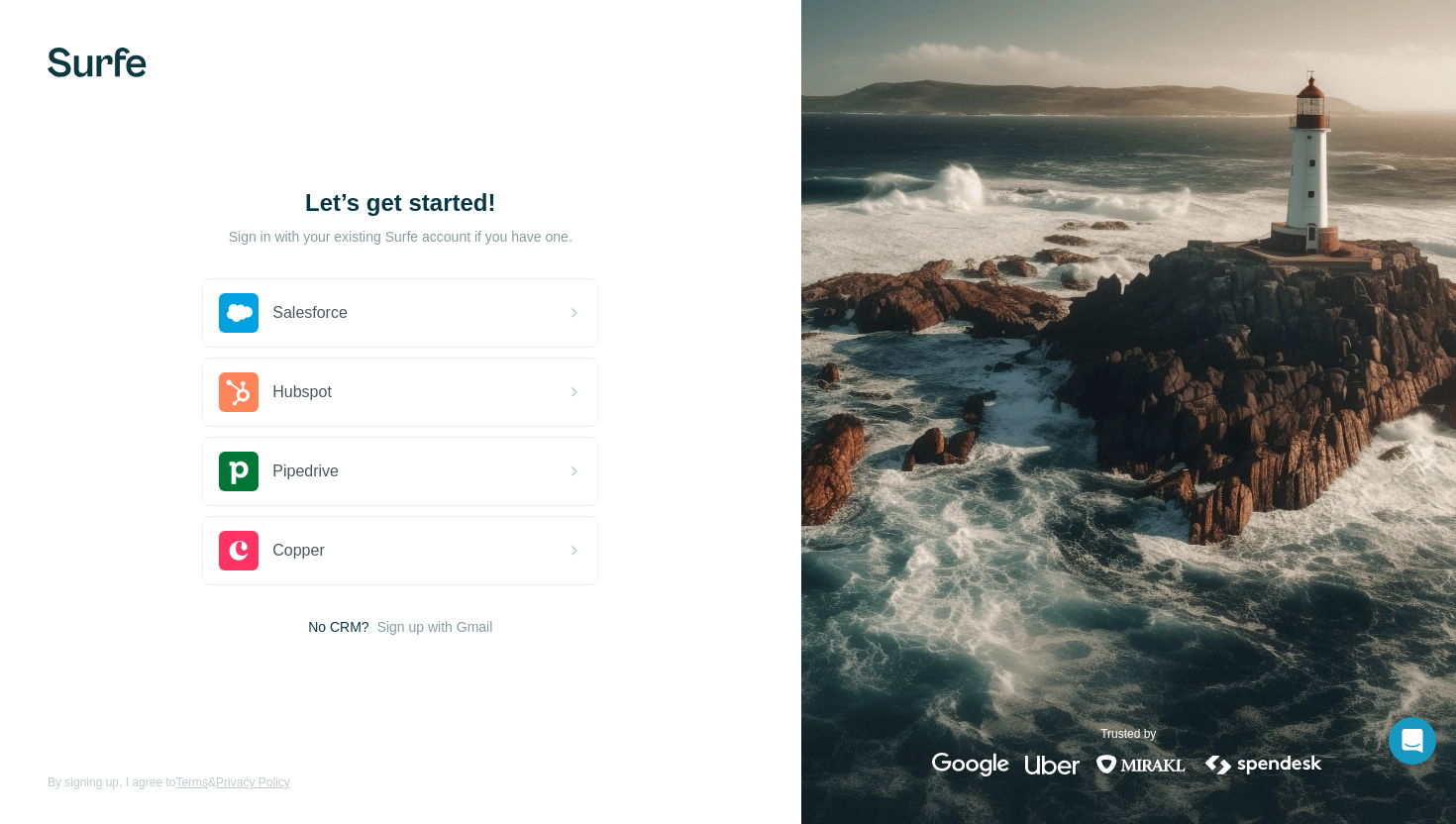 click on "Let’s get started! Sign in with your existing Surfe account if you have one. Salesforce Hubspot Pipedrive Copper No CRM? Sign up with Gmail By signing up, I agree to  Terms  &  Privacy Policy" at bounding box center (400, 412) 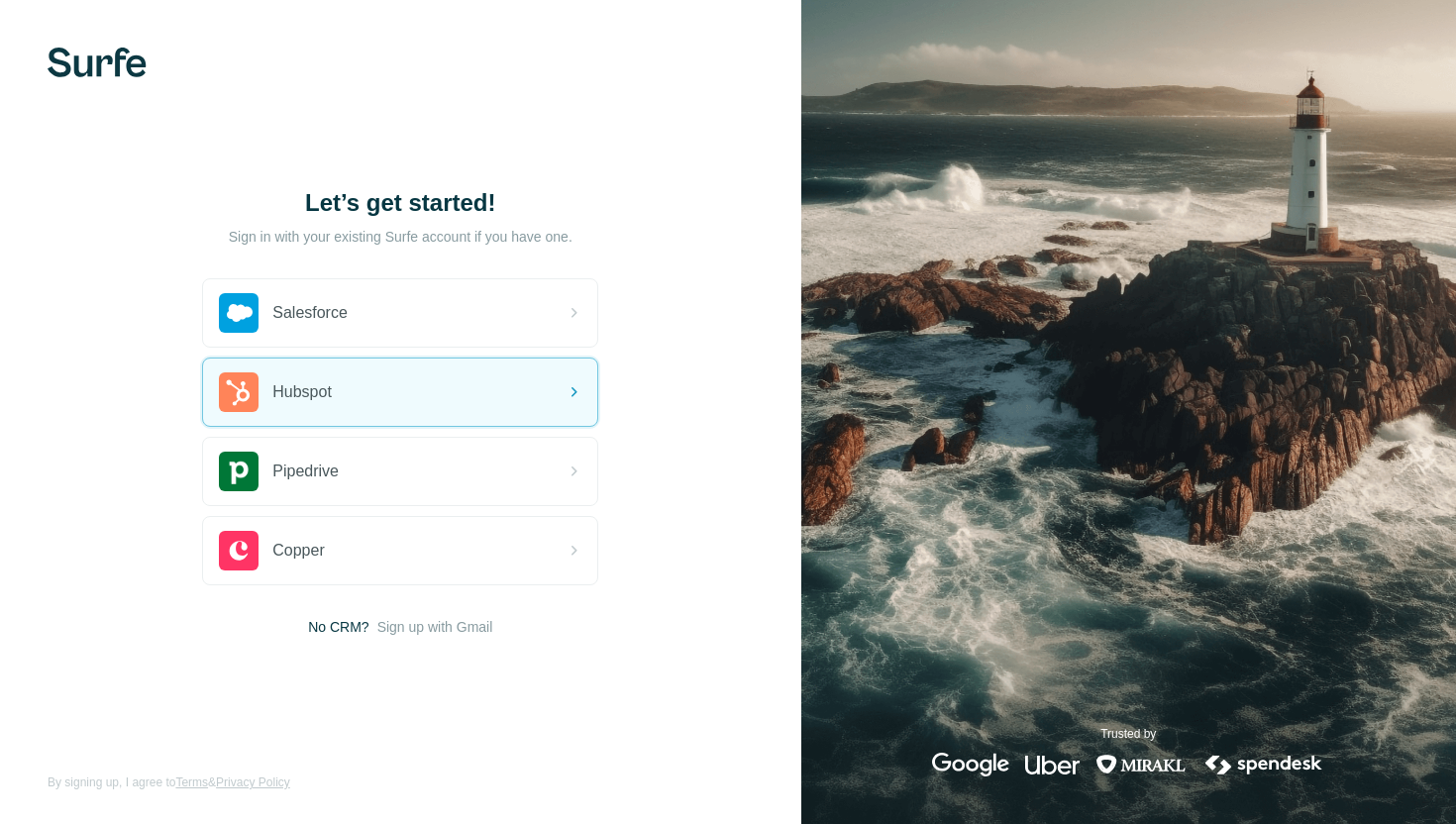 scroll, scrollTop: 0, scrollLeft: 0, axis: both 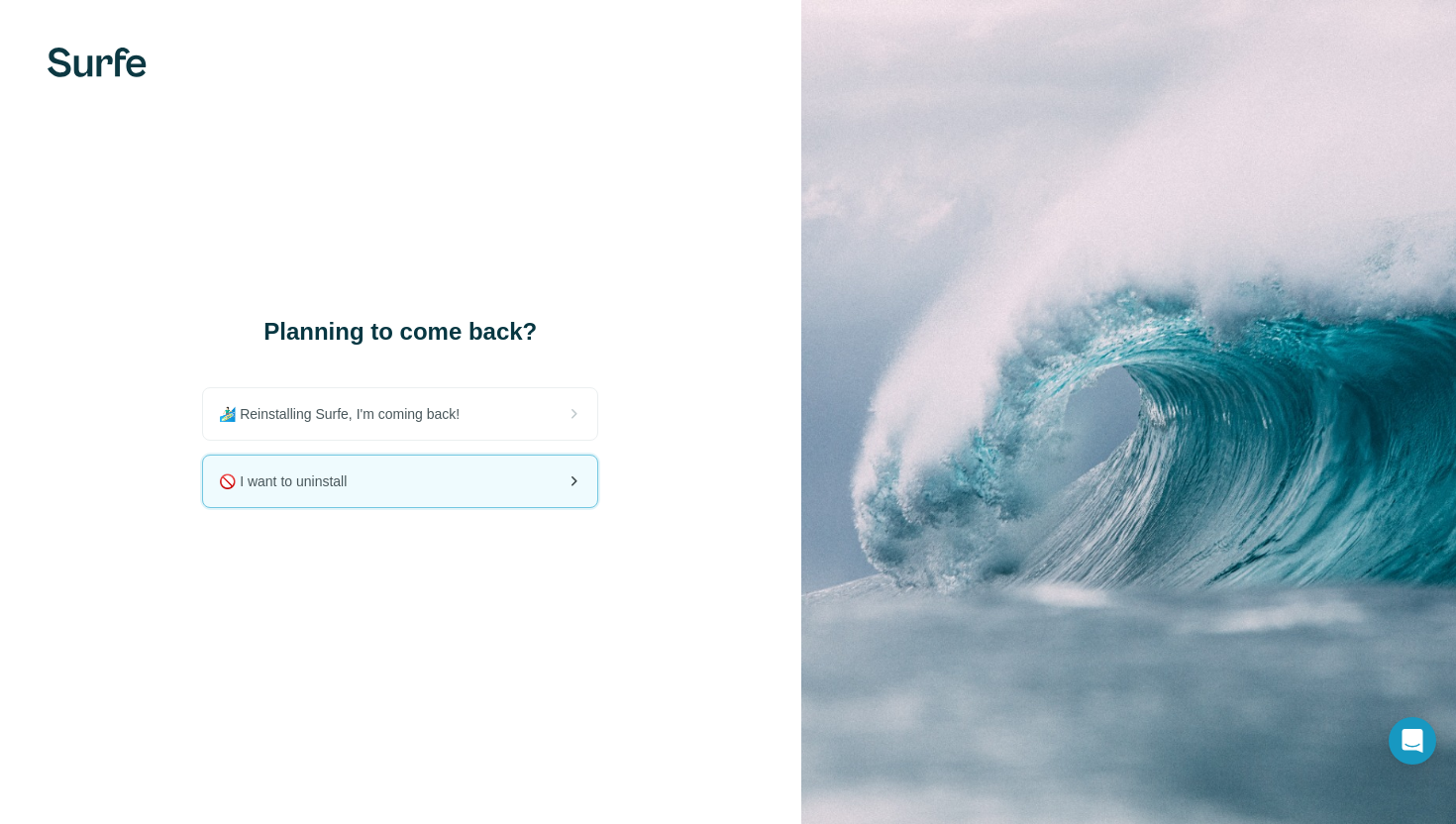 click on "🚫  I want to uninstall" at bounding box center [400, 481] 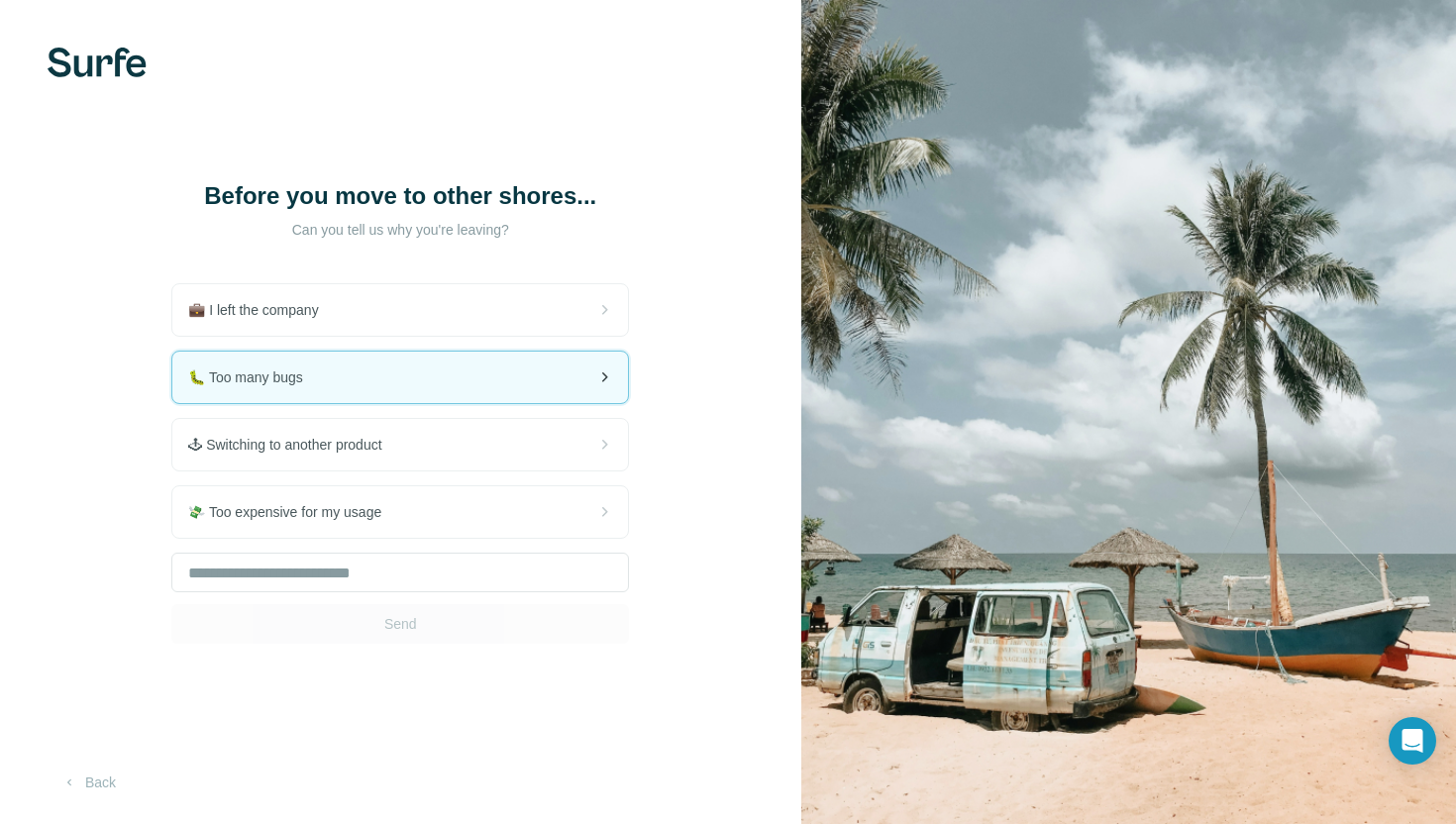 click on "🐛  Too many bugs" at bounding box center [400, 377] 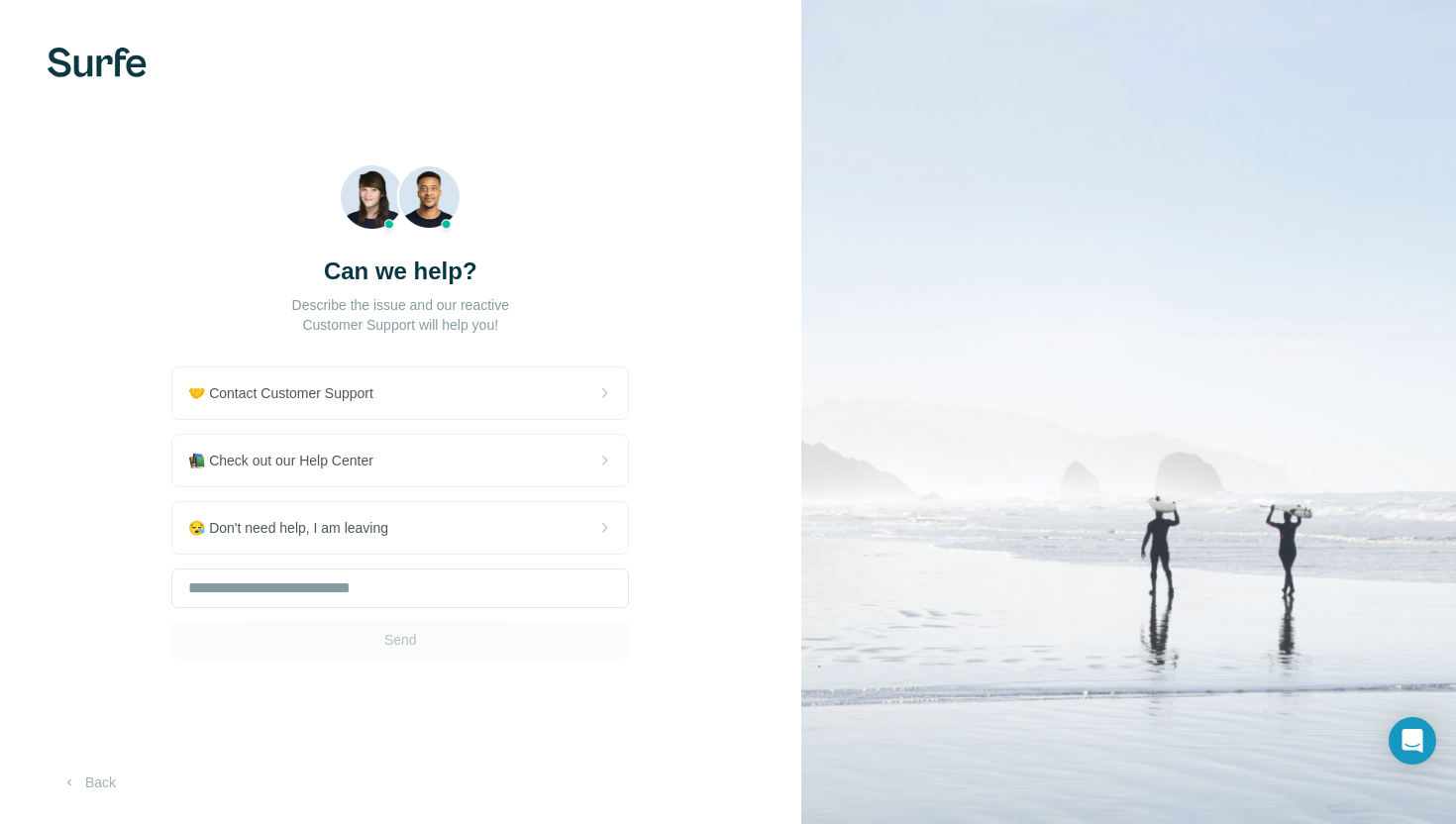 click on "🤝  Contact Customer Support" at bounding box center (400, 393) 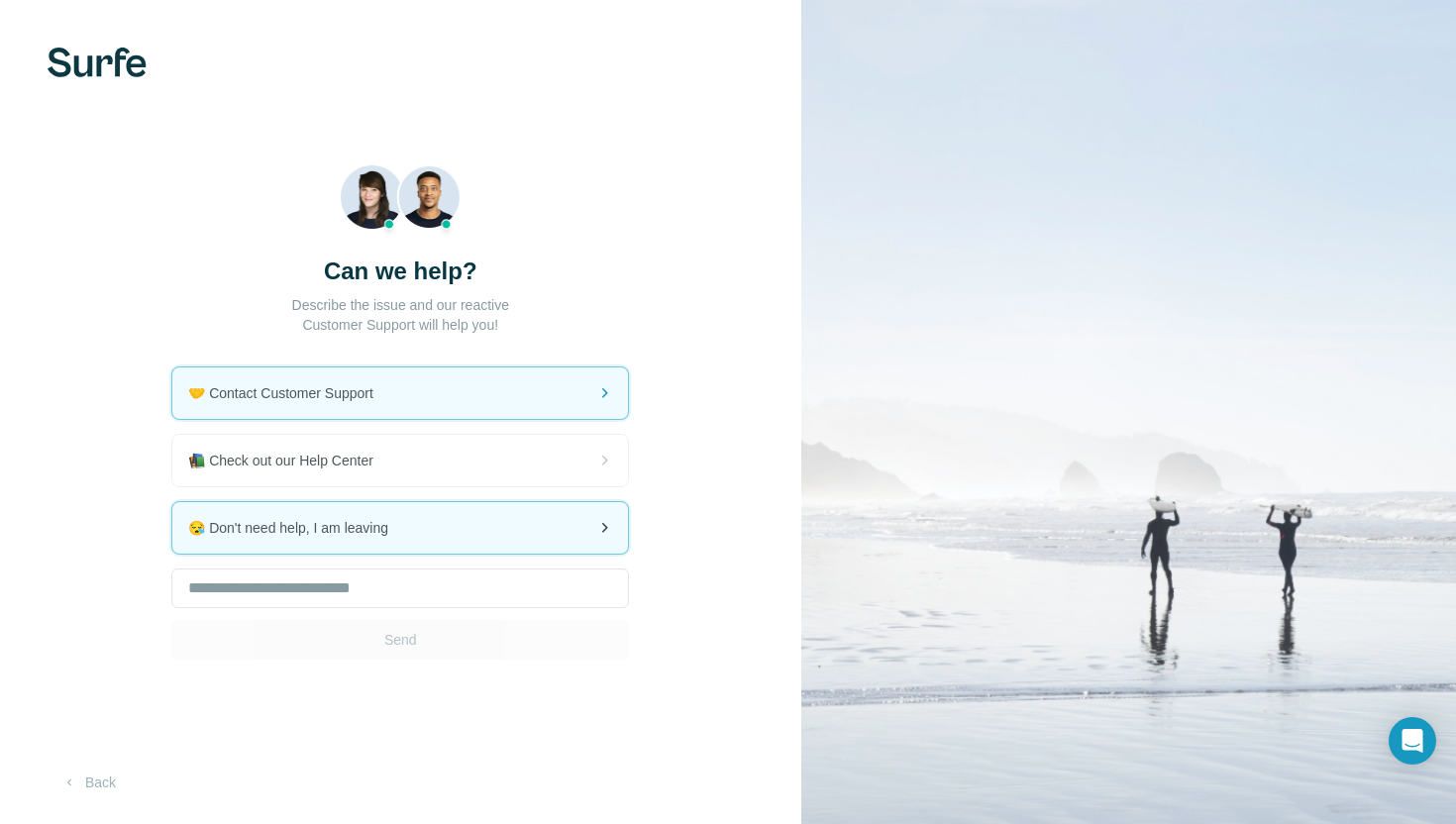 click on "😪  Don't need help, I am leaving" at bounding box center [296, 528] 